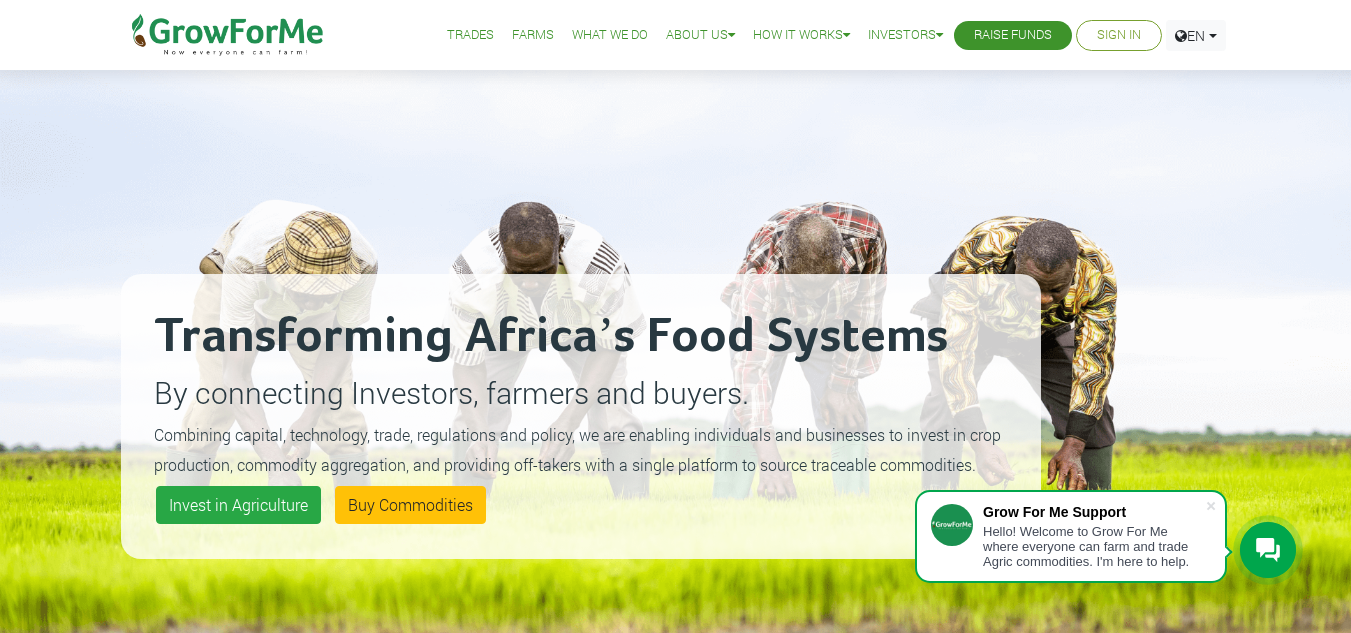 scroll, scrollTop: 176, scrollLeft: 0, axis: vertical 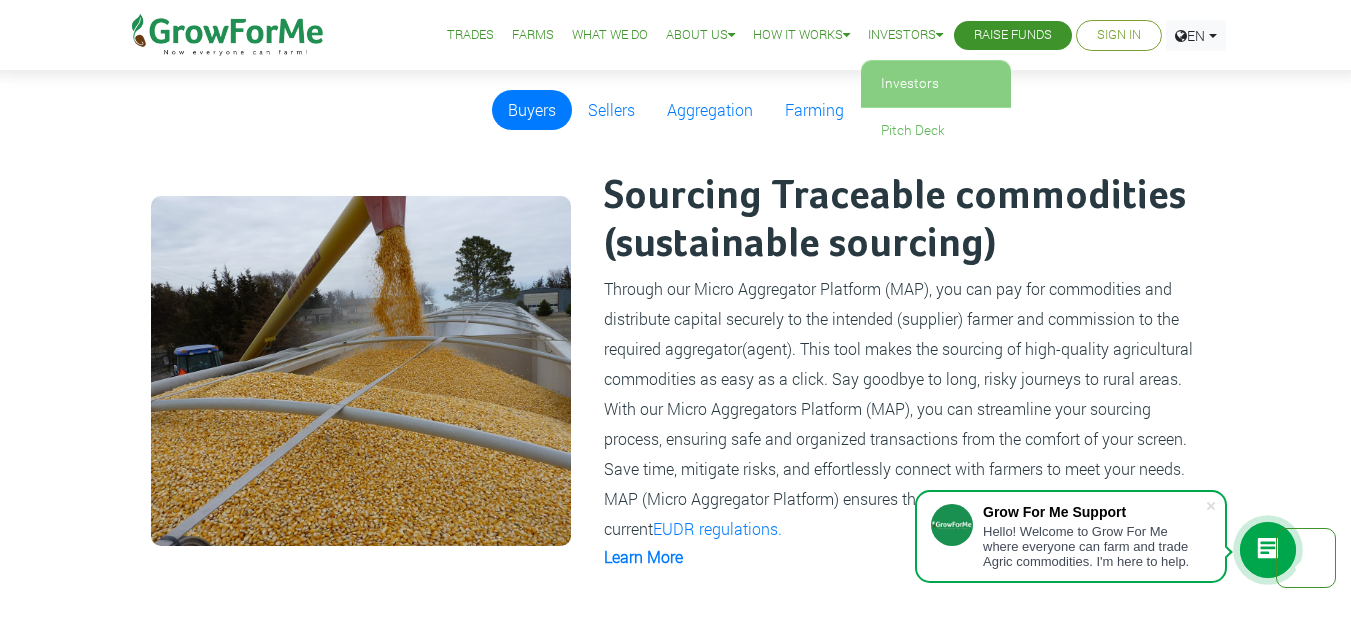 click on "Investors" at bounding box center [936, 84] 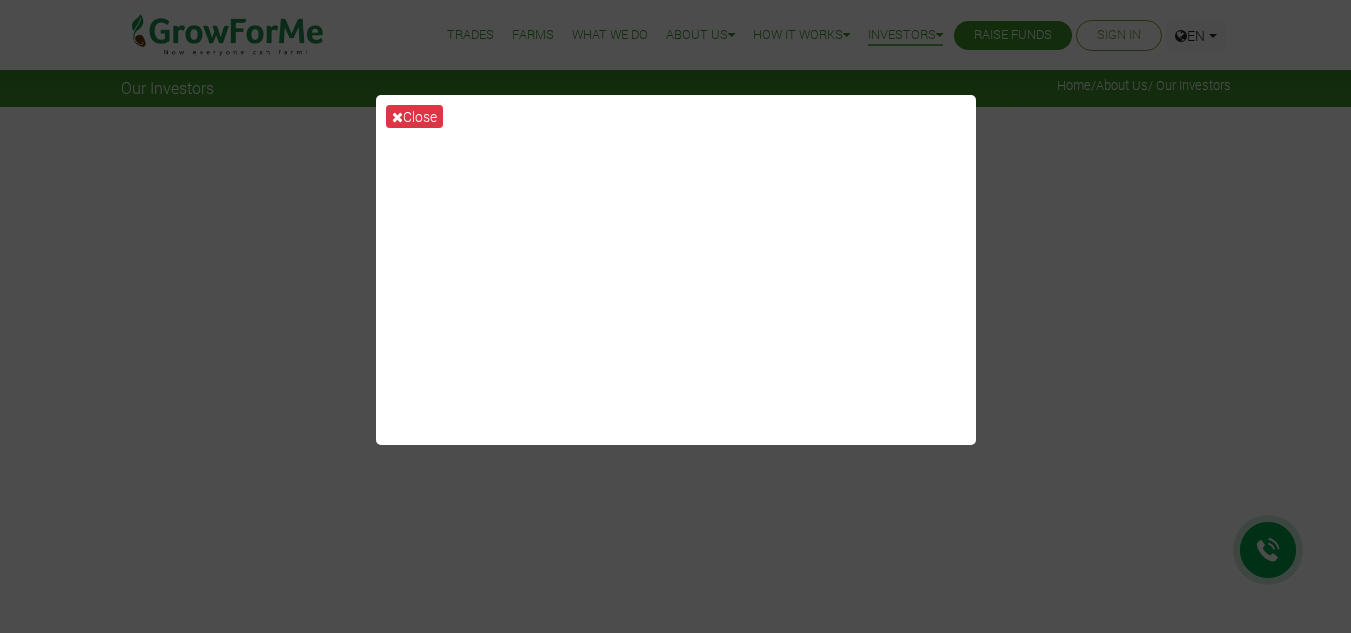 scroll, scrollTop: 0, scrollLeft: 0, axis: both 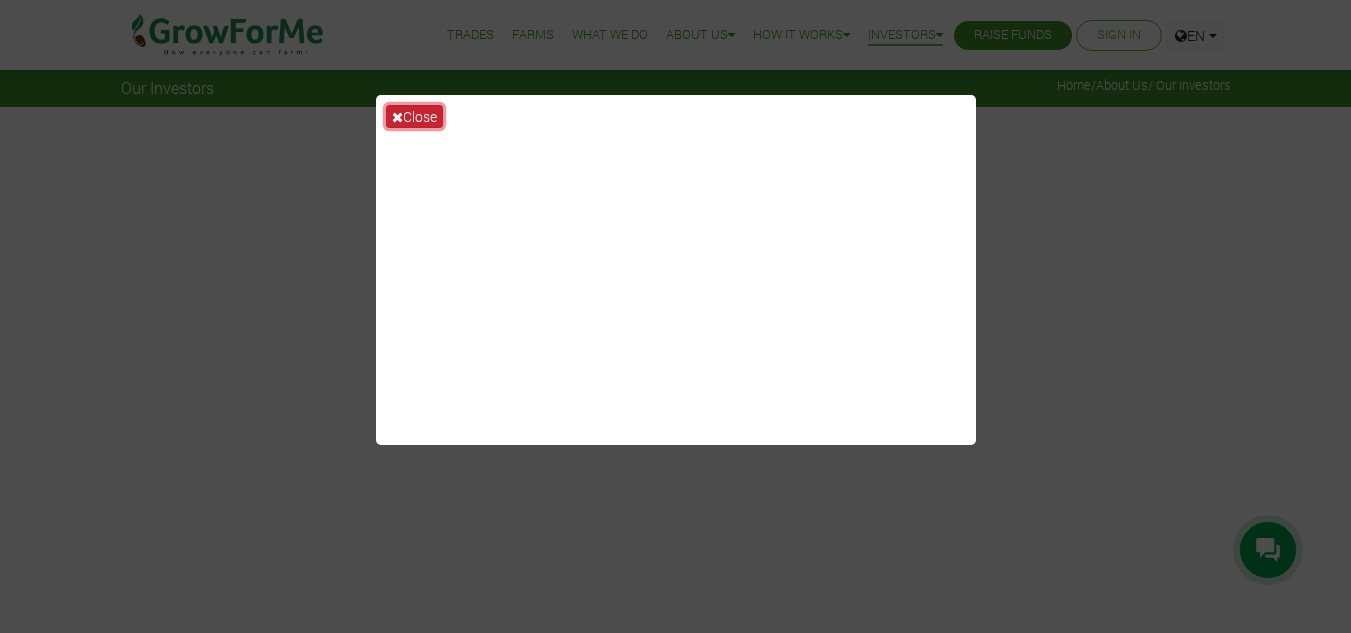 click on "Close" at bounding box center [414, 116] 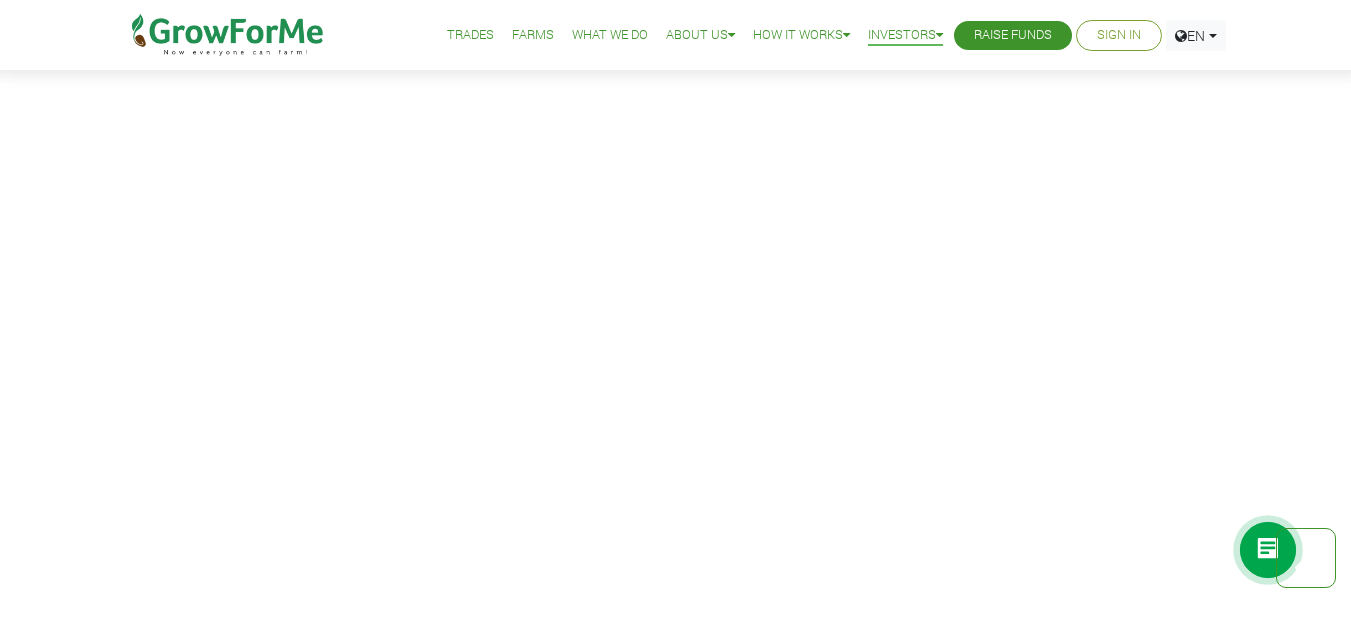 scroll, scrollTop: 1559, scrollLeft: 0, axis: vertical 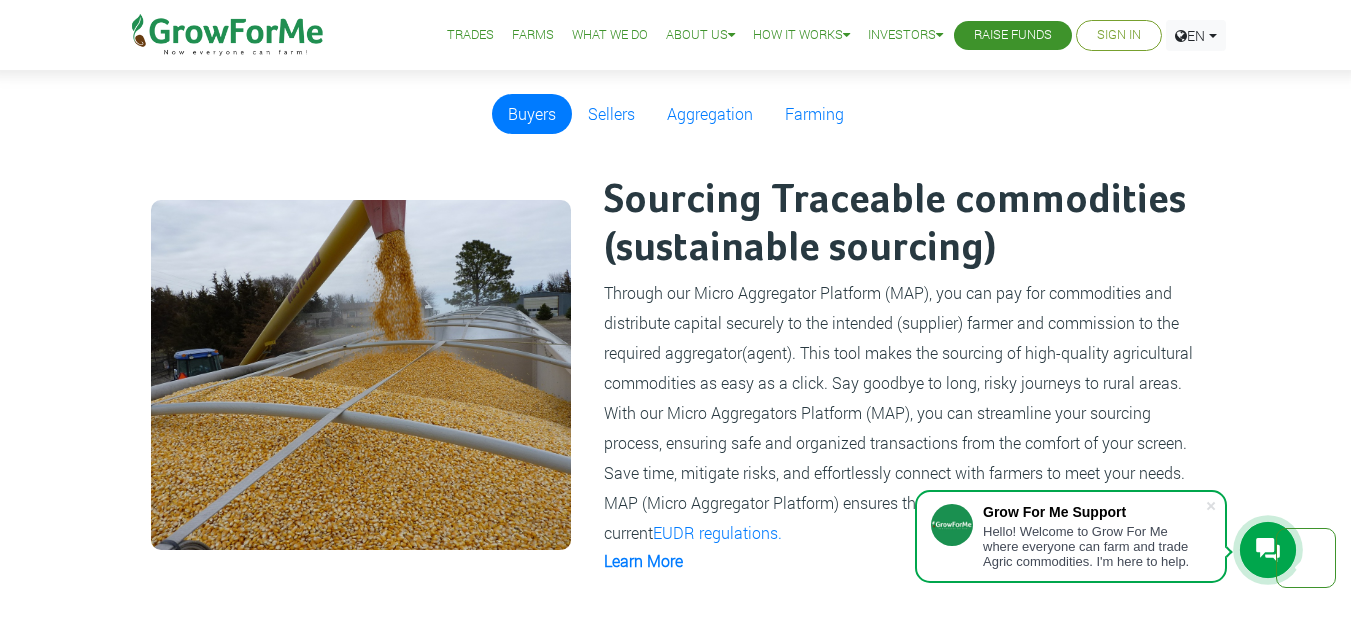 click on "Farms" at bounding box center (533, 35) 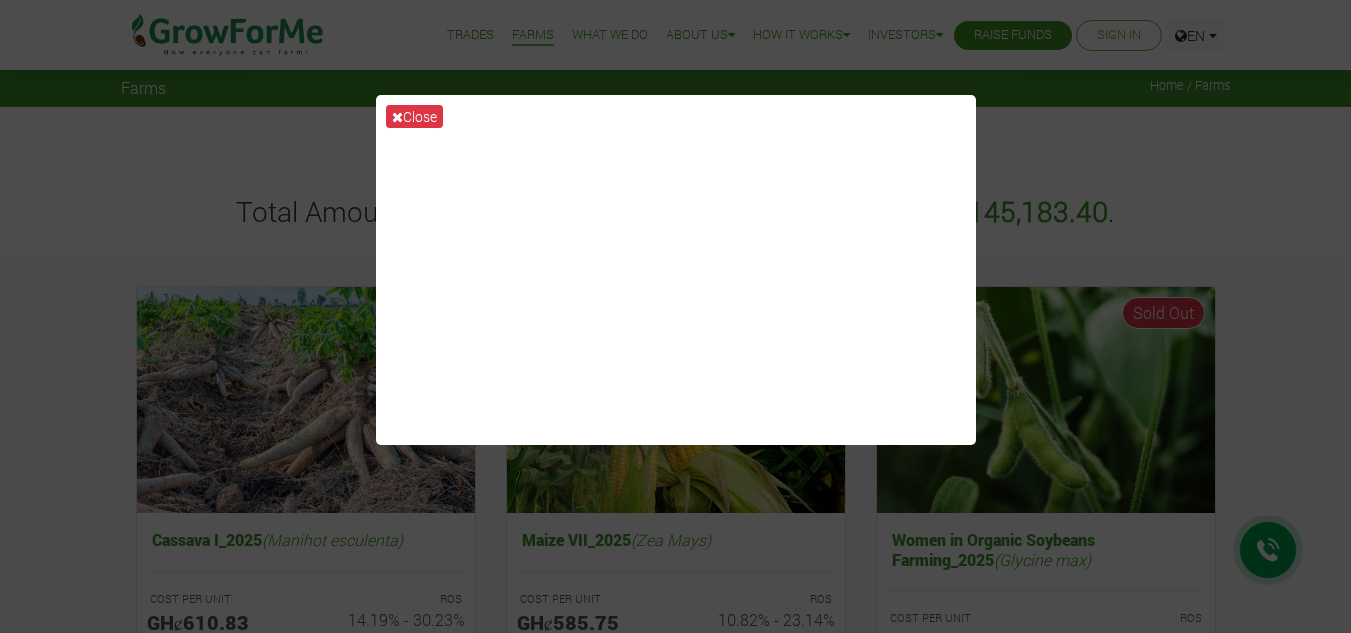 scroll, scrollTop: 0, scrollLeft: 0, axis: both 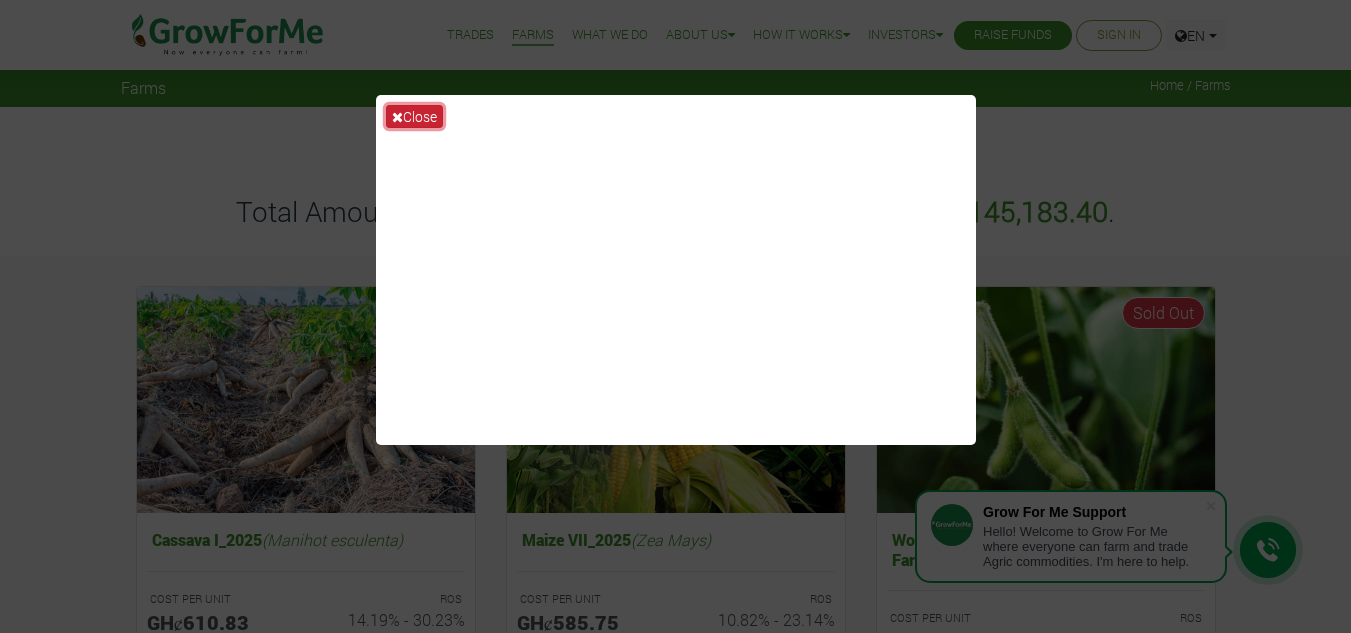 click on "Close" at bounding box center (414, 116) 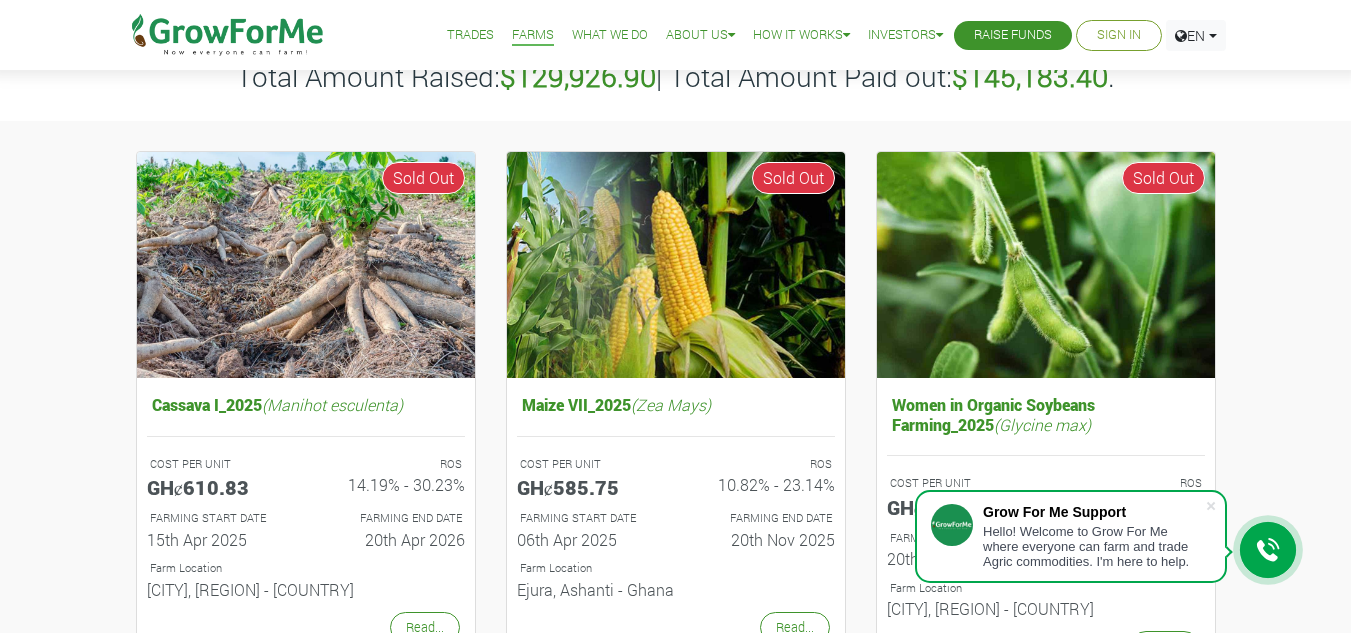 scroll, scrollTop: 136, scrollLeft: 0, axis: vertical 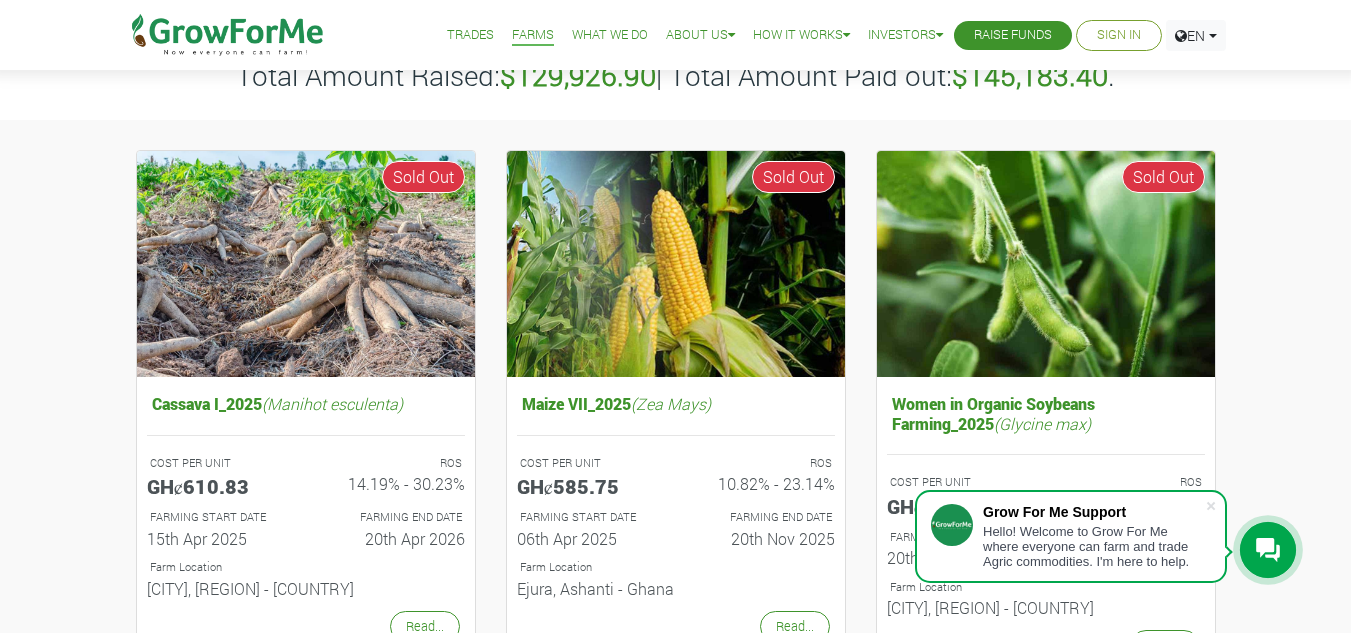 click on "Trades" at bounding box center (470, 35) 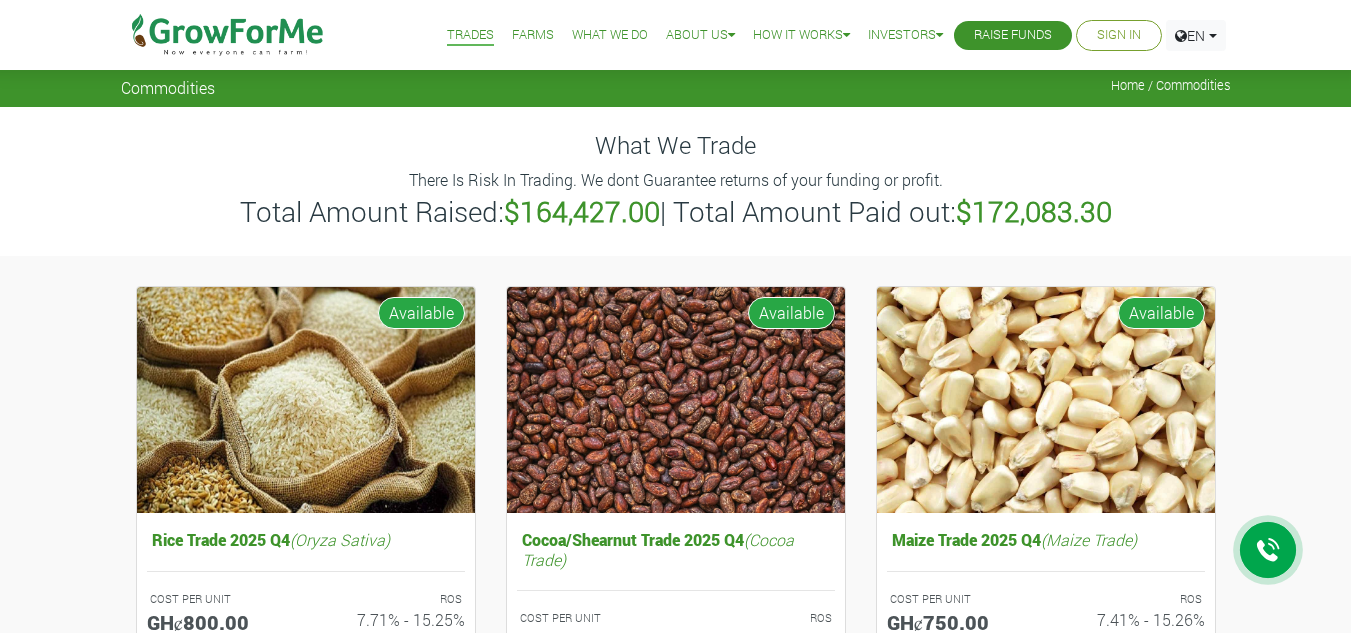 scroll, scrollTop: 0, scrollLeft: 0, axis: both 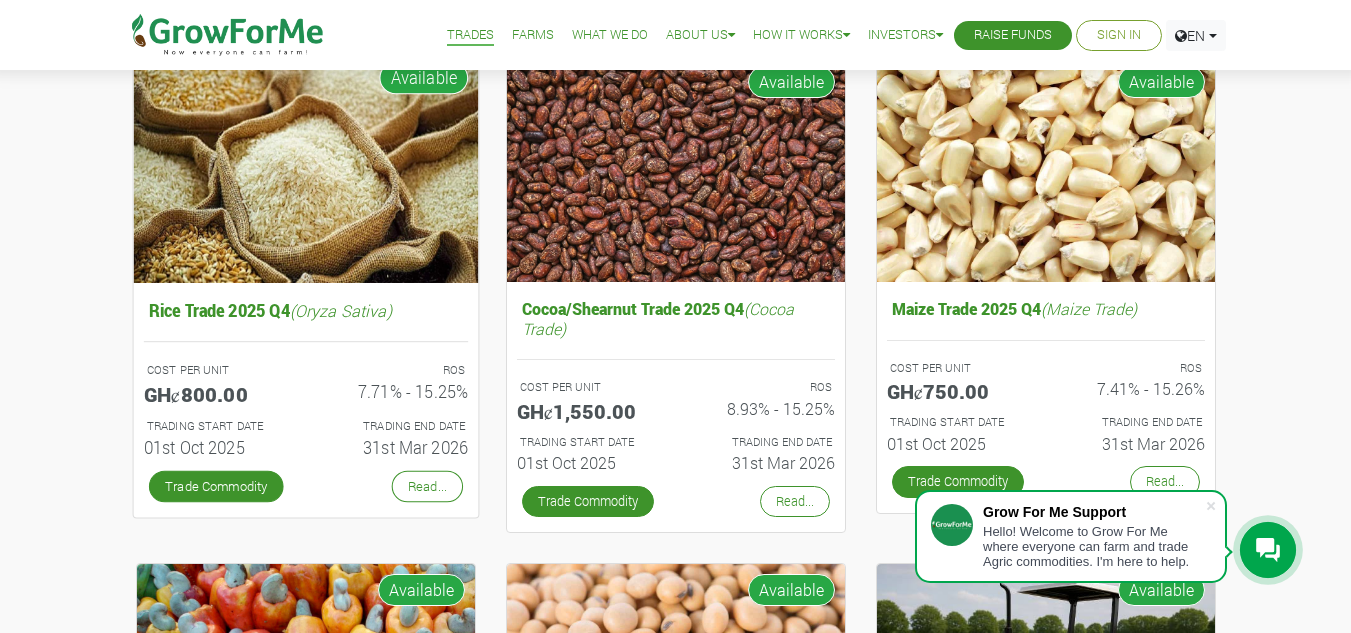 click at bounding box center [305, 166] 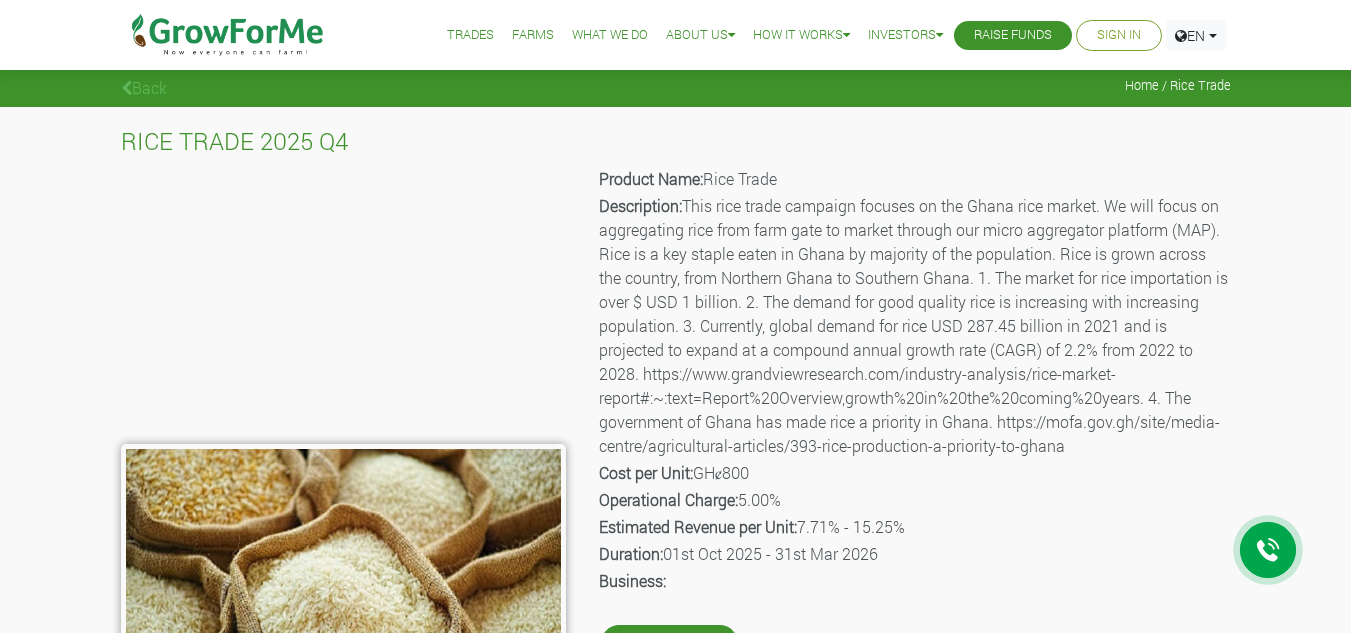 scroll, scrollTop: 0, scrollLeft: 0, axis: both 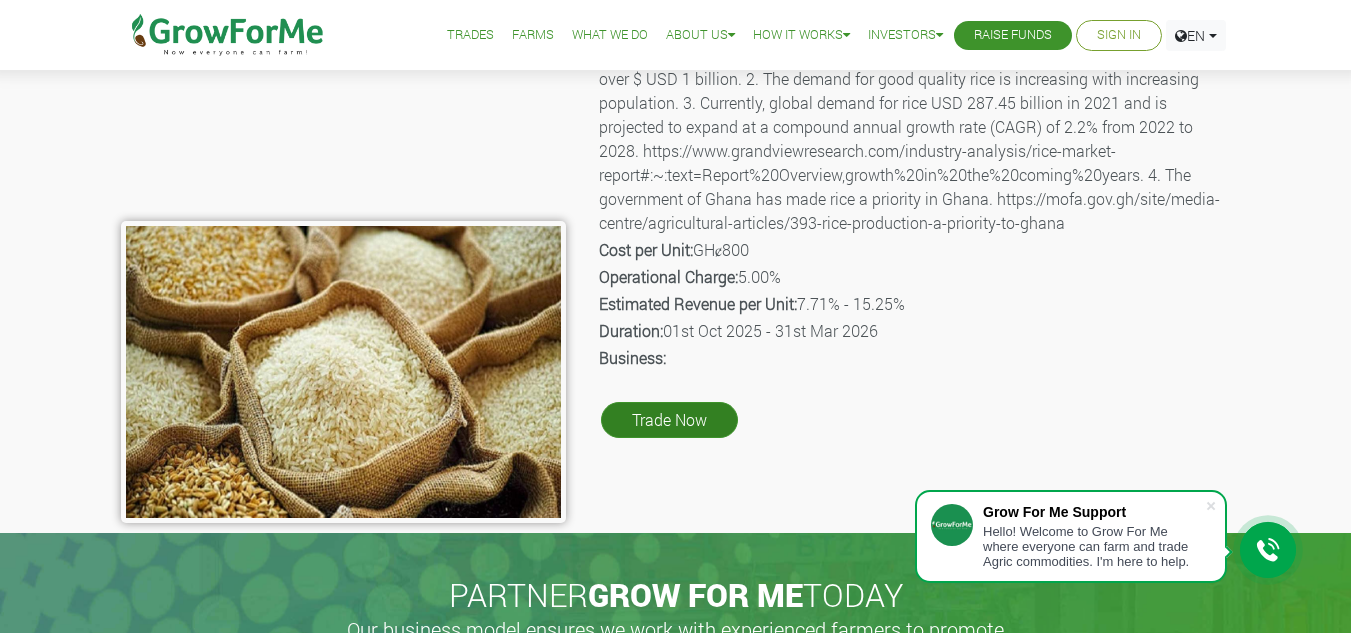 click on "Trade Now" at bounding box center (669, 420) 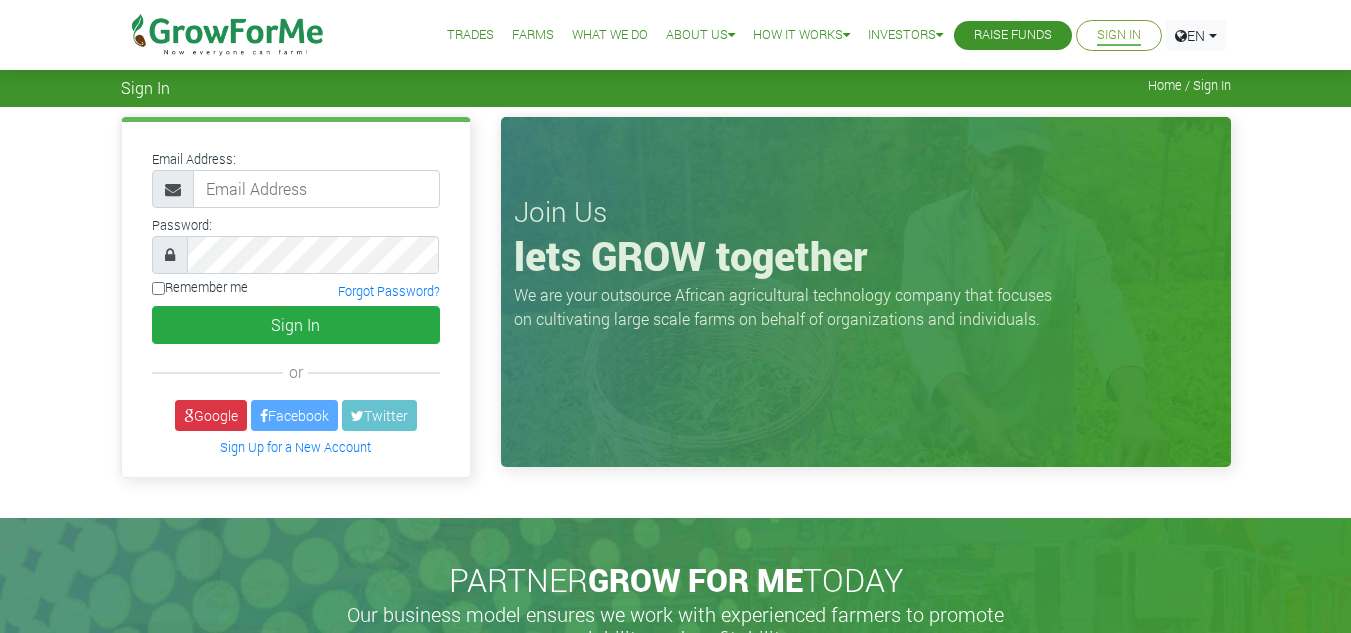 scroll, scrollTop: 0, scrollLeft: 0, axis: both 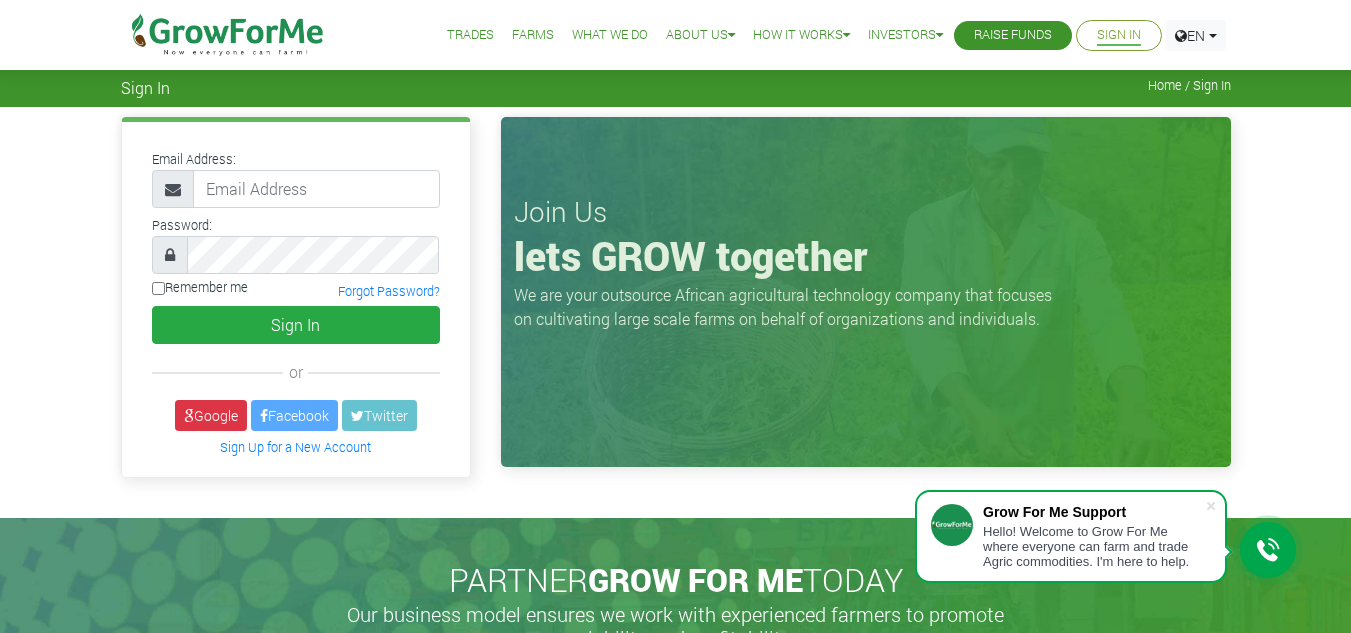 click at bounding box center (228, 35) 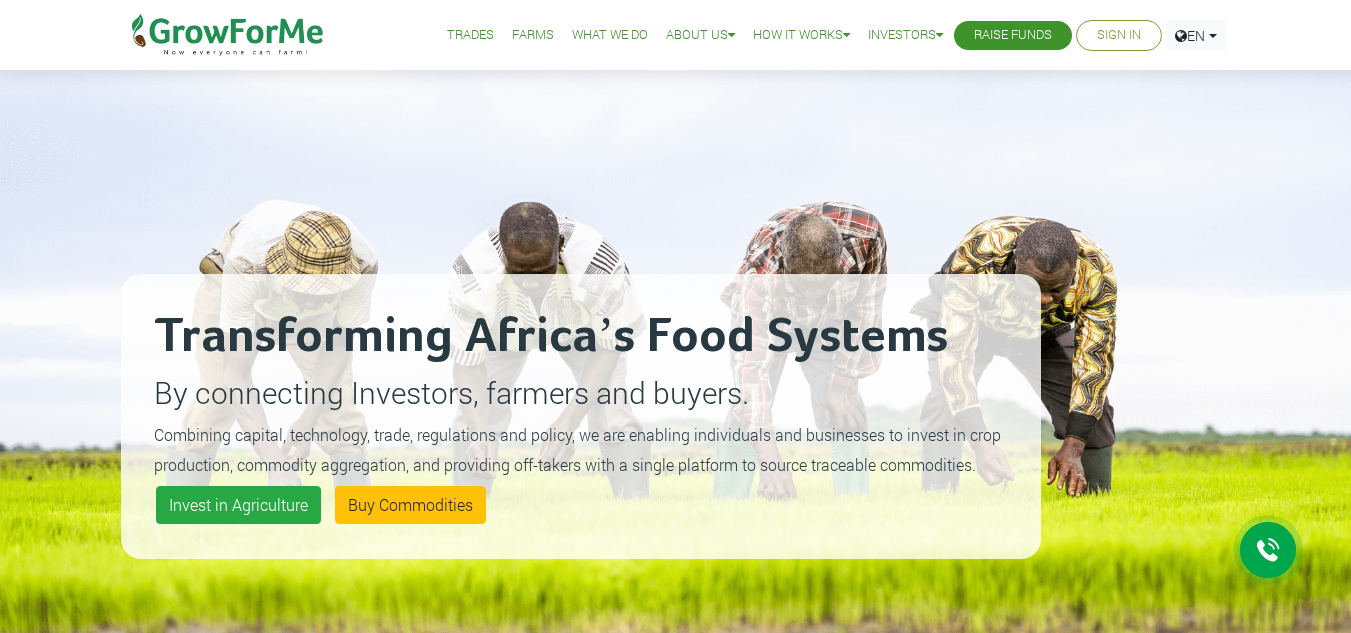 scroll, scrollTop: 0, scrollLeft: 0, axis: both 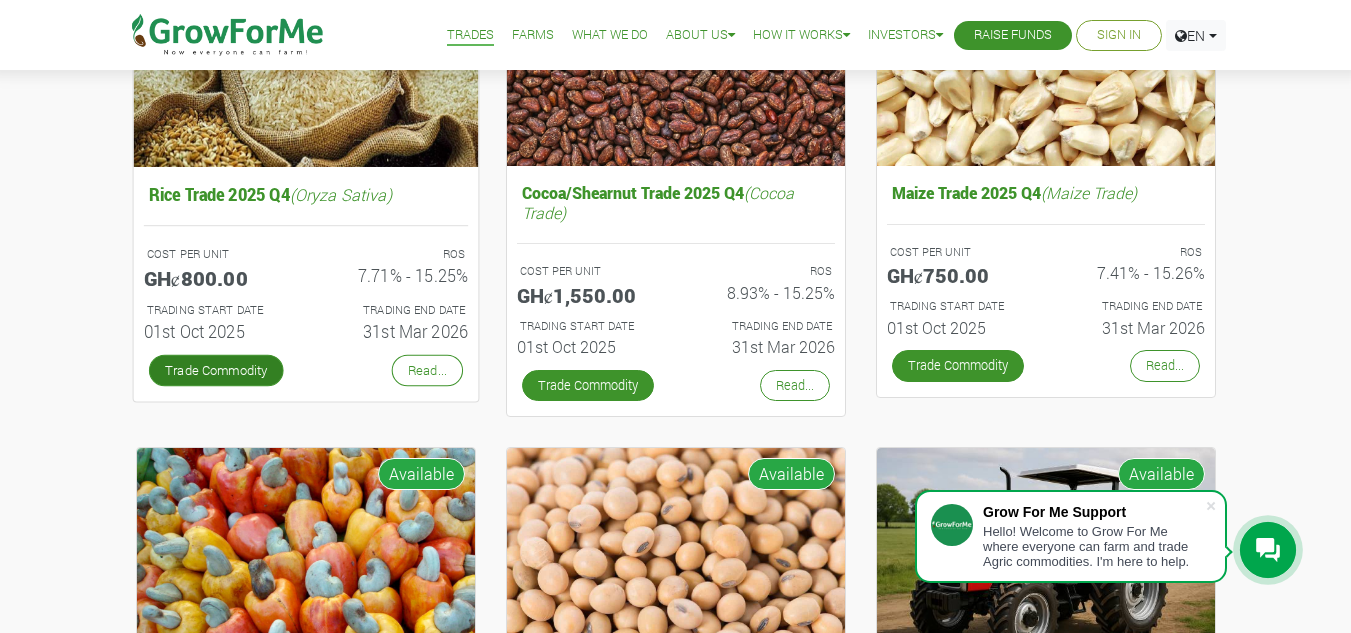 click on "Trade Commodity" at bounding box center [215, 370] 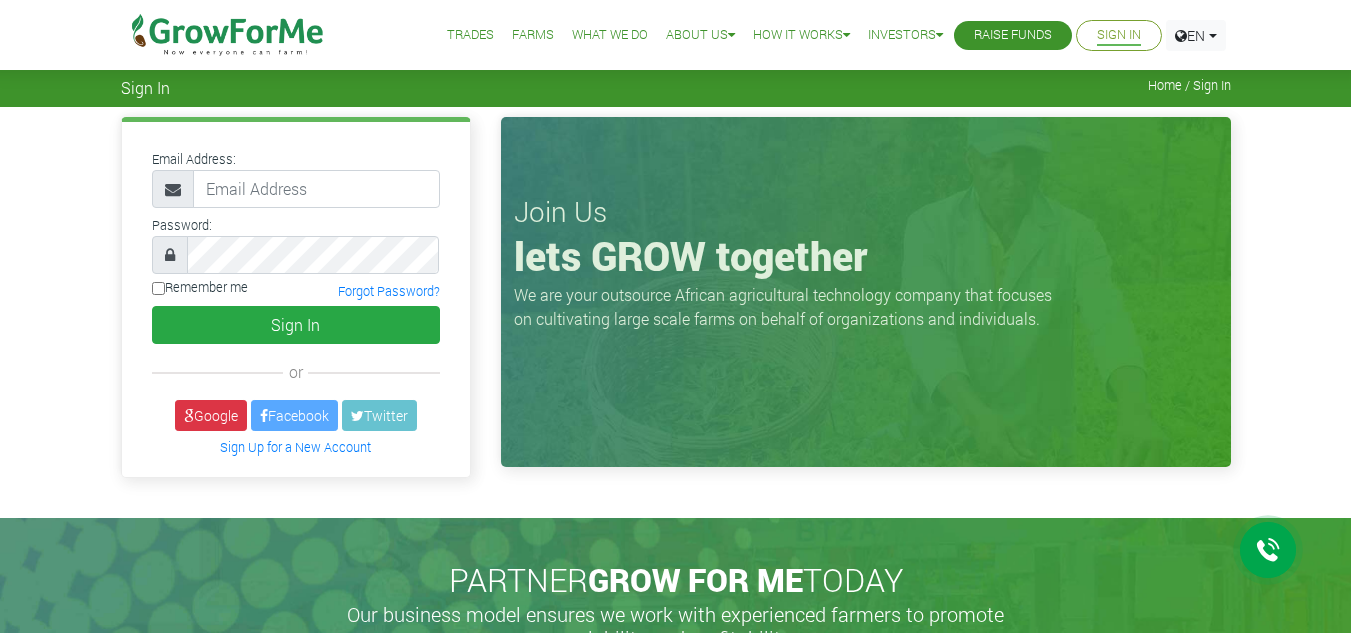 scroll, scrollTop: 0, scrollLeft: 0, axis: both 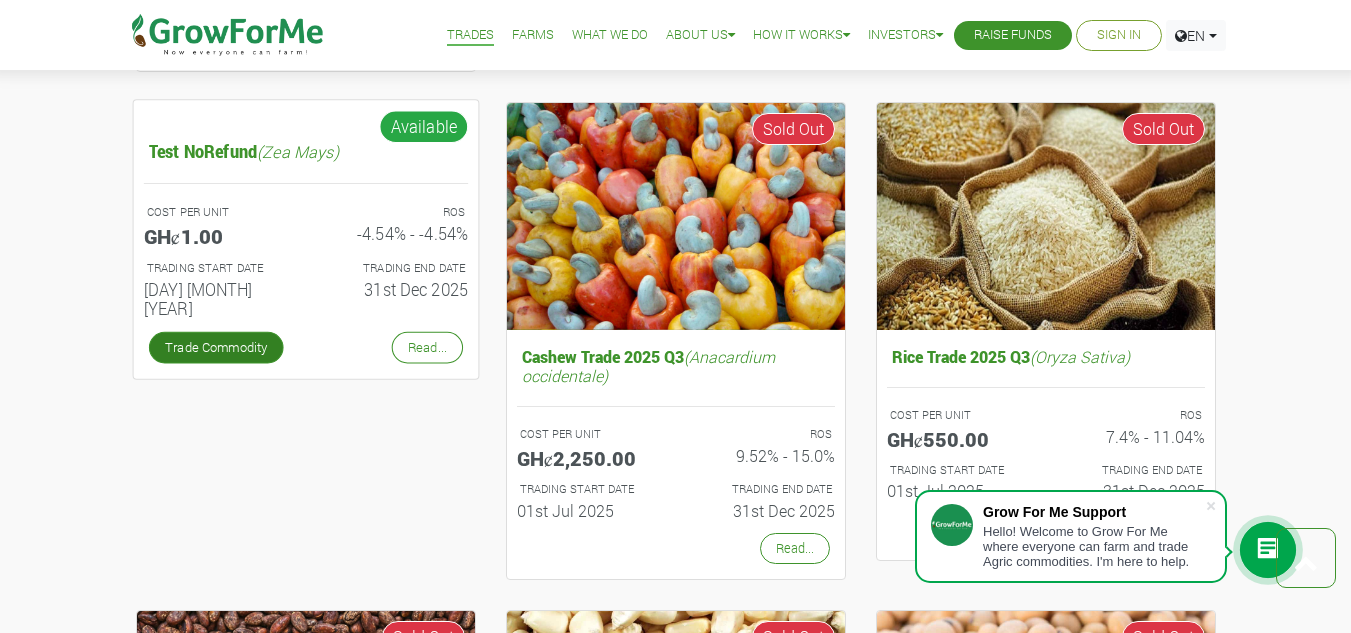 click on "Trade Commodity" at bounding box center (215, 348) 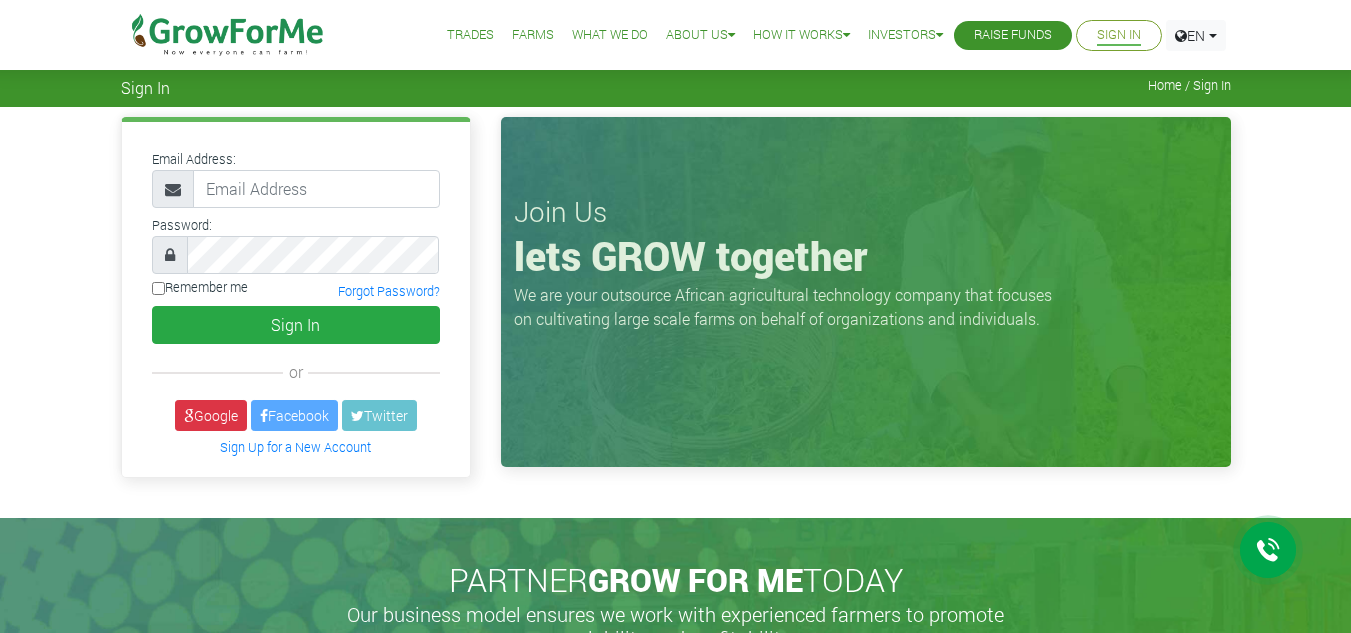 scroll, scrollTop: 0, scrollLeft: 0, axis: both 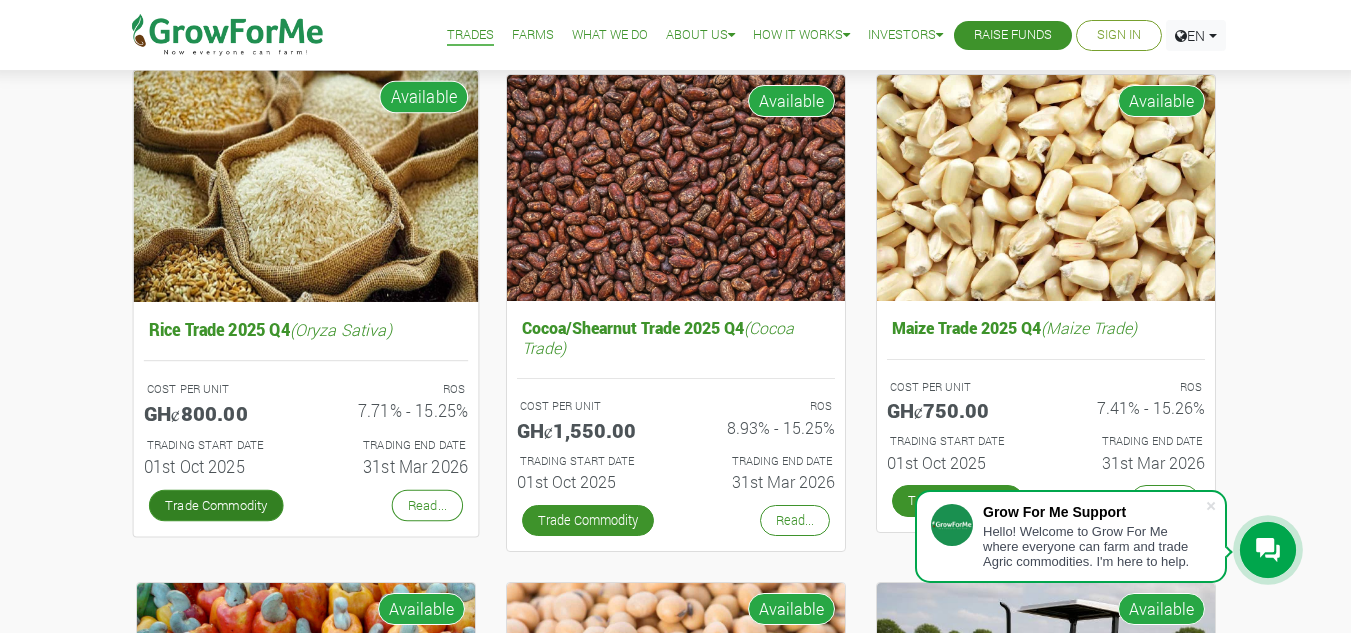 click on "Trade Commodity" at bounding box center [215, 505] 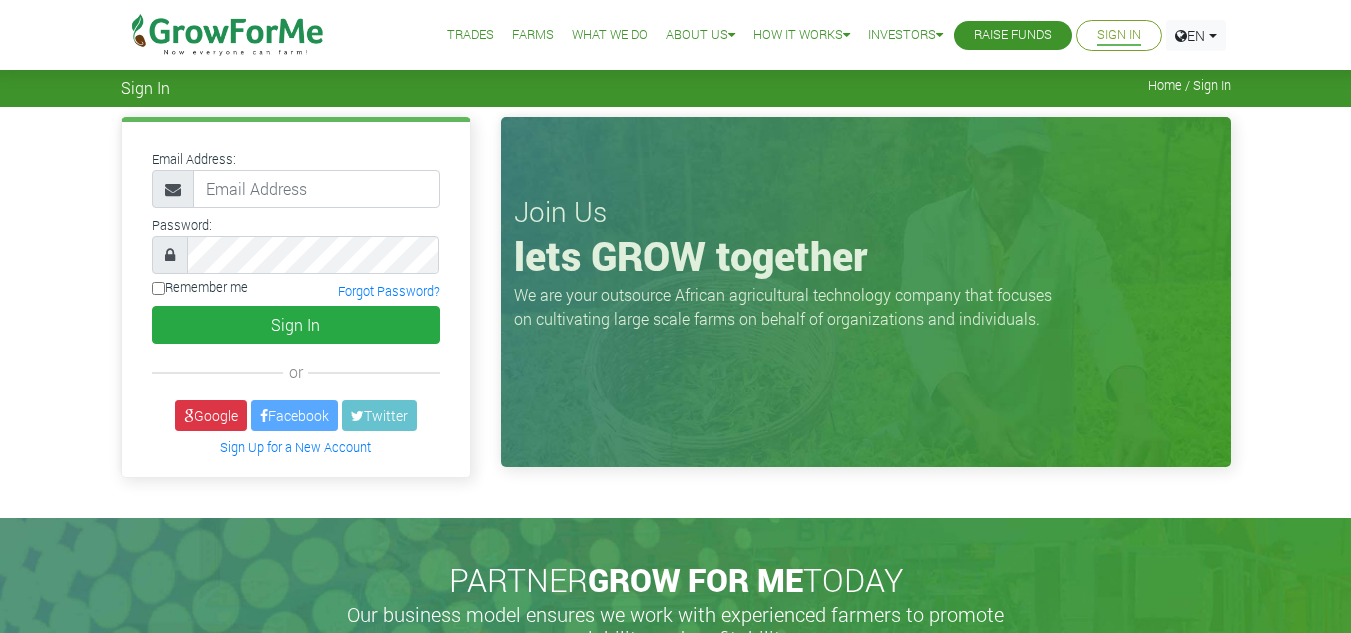 scroll, scrollTop: 0, scrollLeft: 0, axis: both 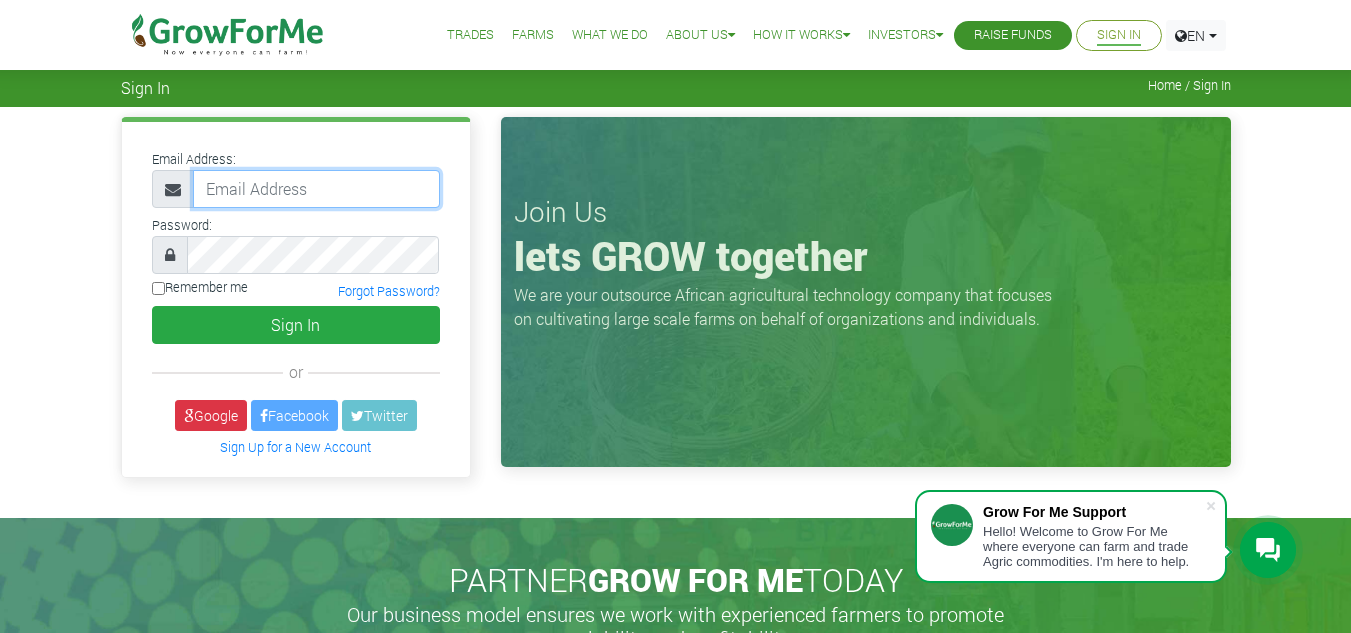 click at bounding box center [316, 189] 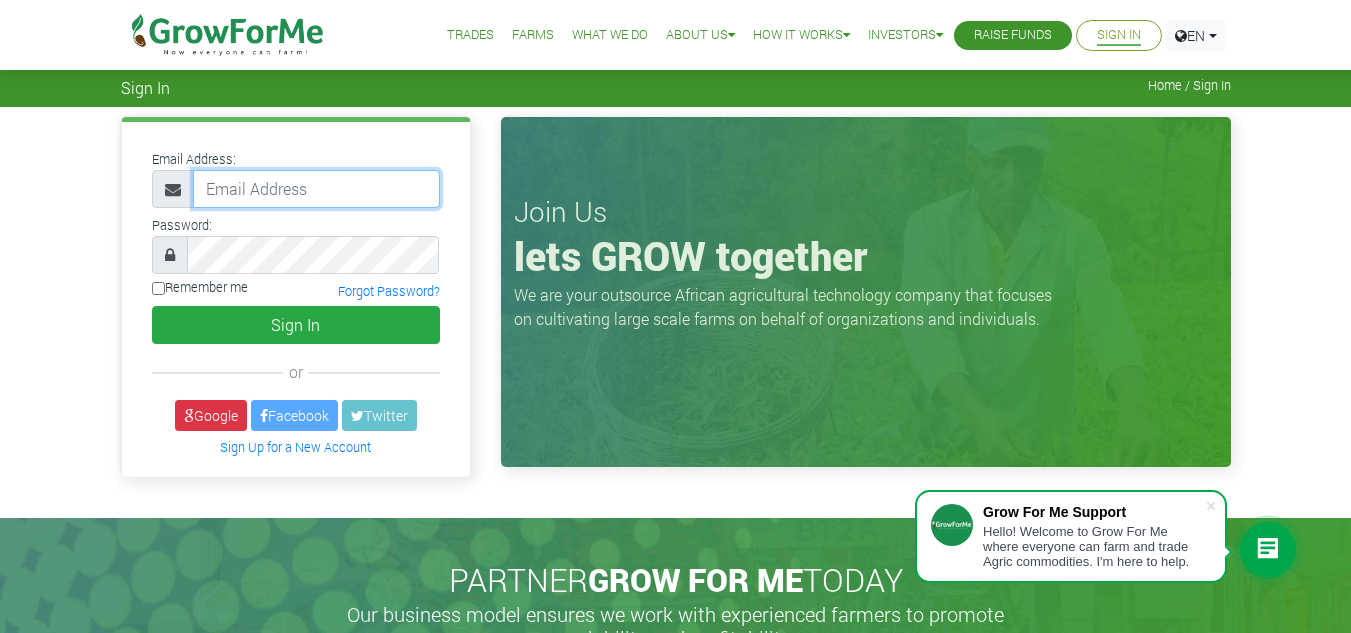 click at bounding box center [316, 189] 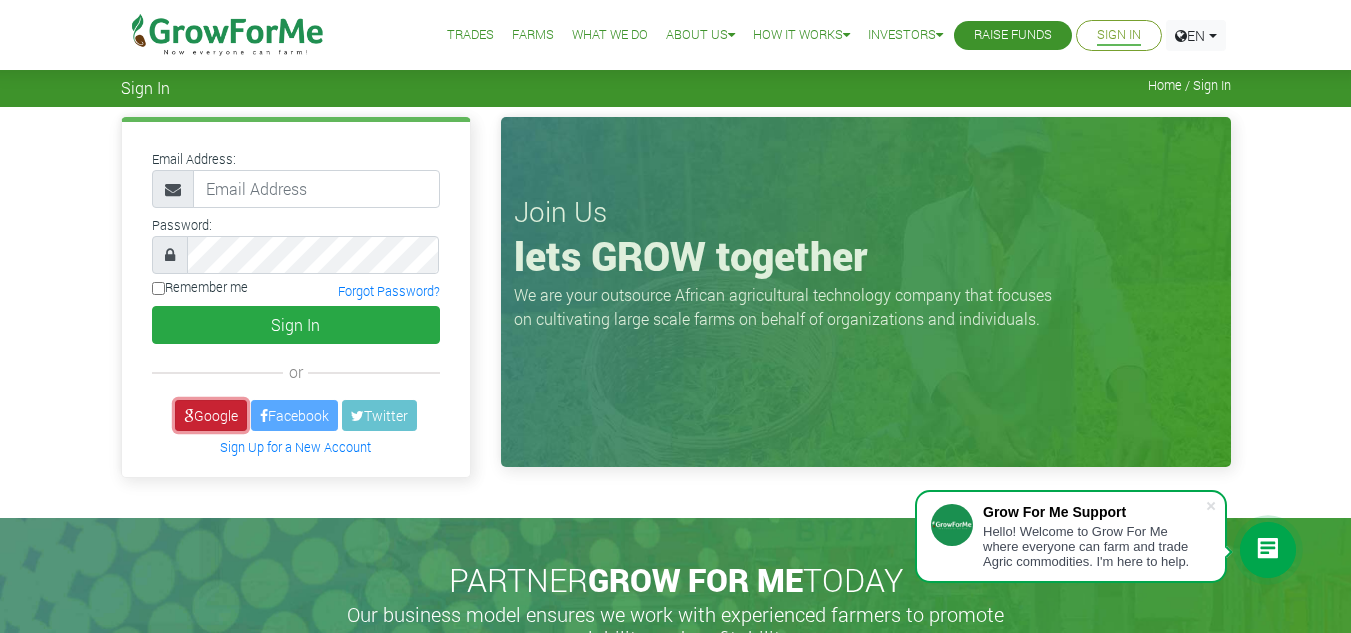 click on "Google" at bounding box center [211, 415] 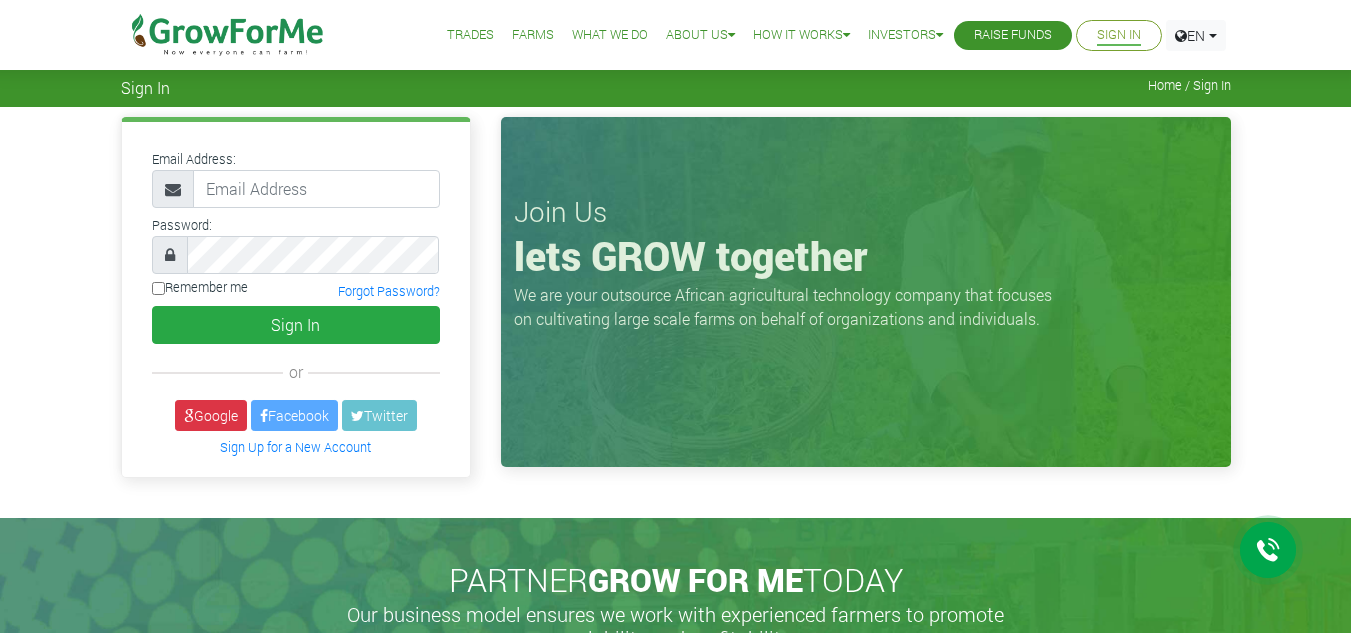 scroll, scrollTop: 0, scrollLeft: 0, axis: both 